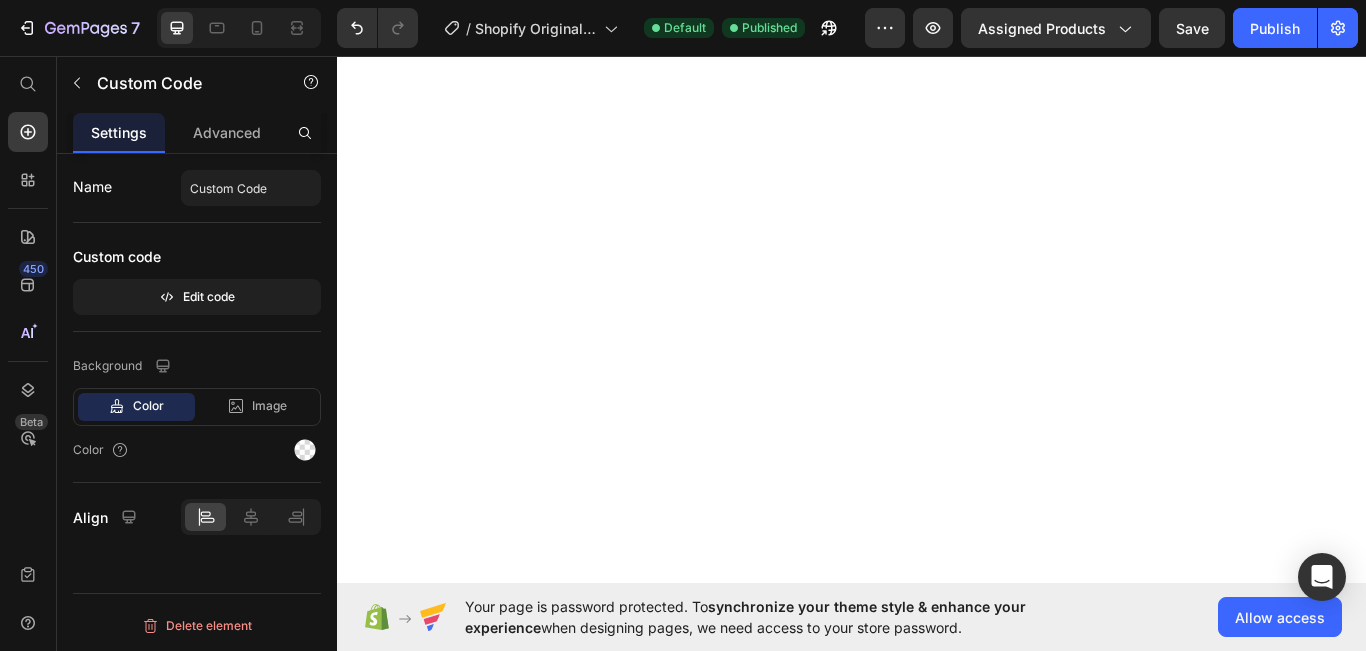 scroll, scrollTop: 0, scrollLeft: 0, axis: both 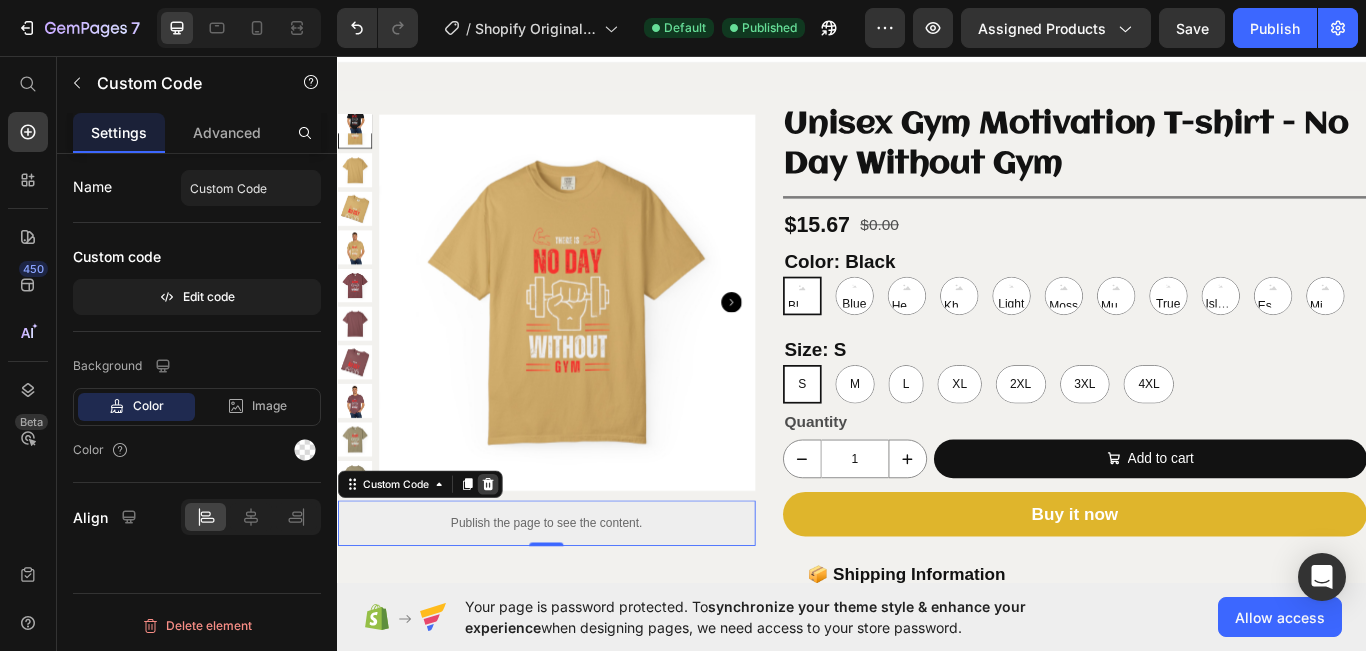 click 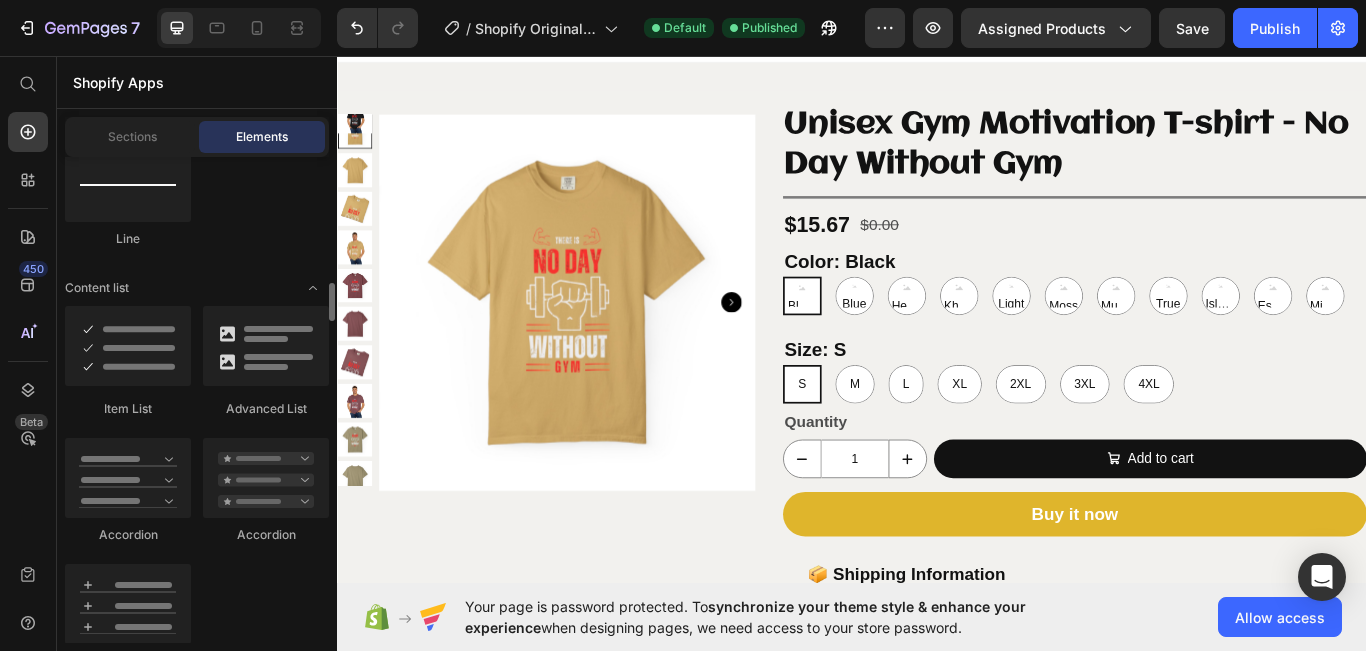 scroll, scrollTop: 1598, scrollLeft: 0, axis: vertical 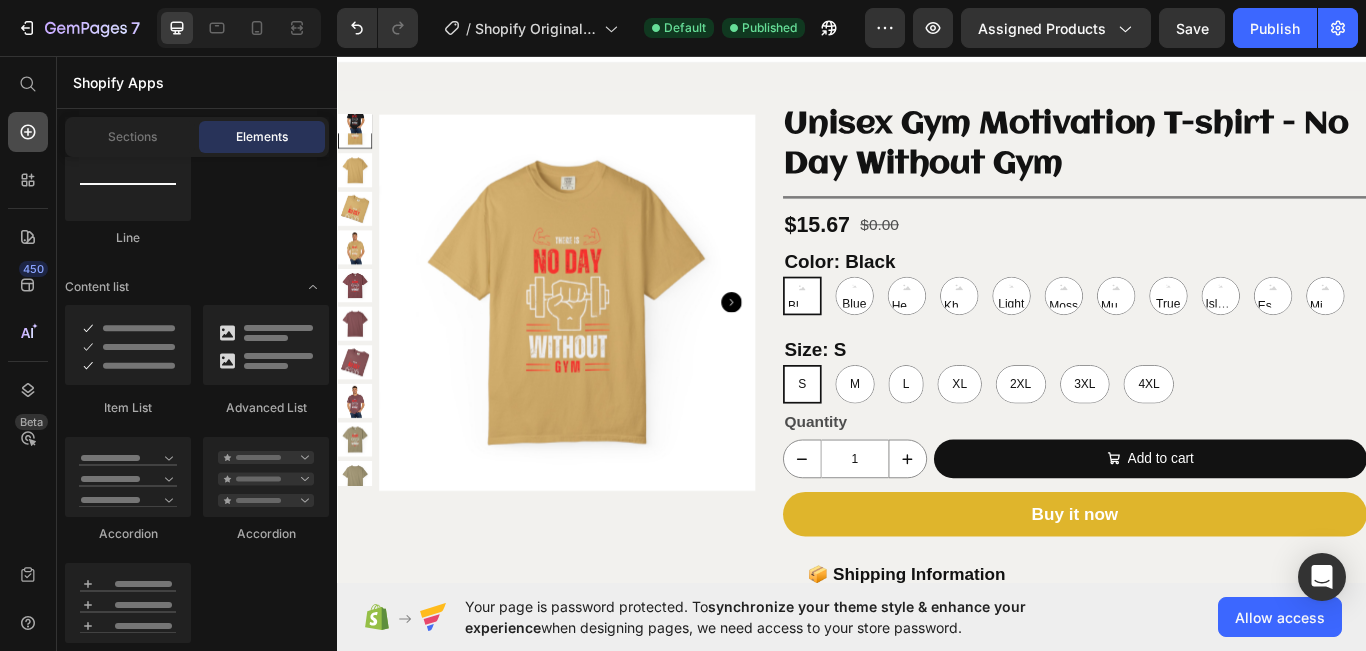 click 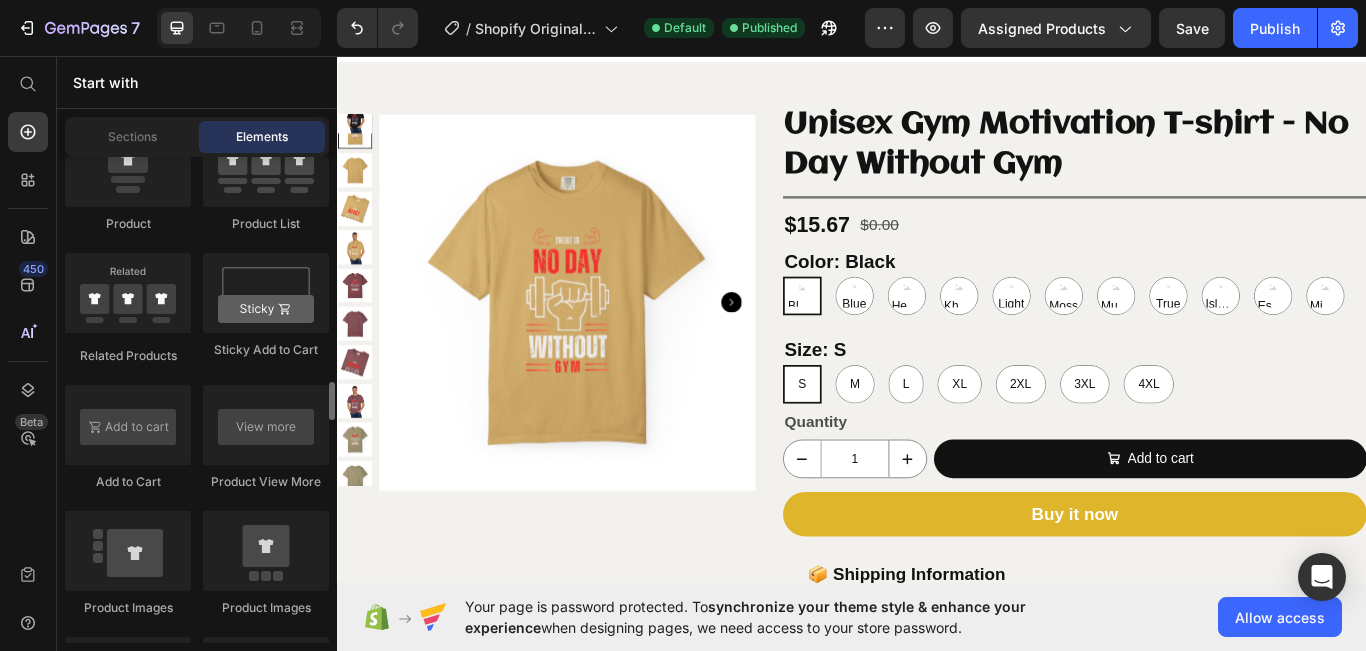 scroll, scrollTop: 2996, scrollLeft: 0, axis: vertical 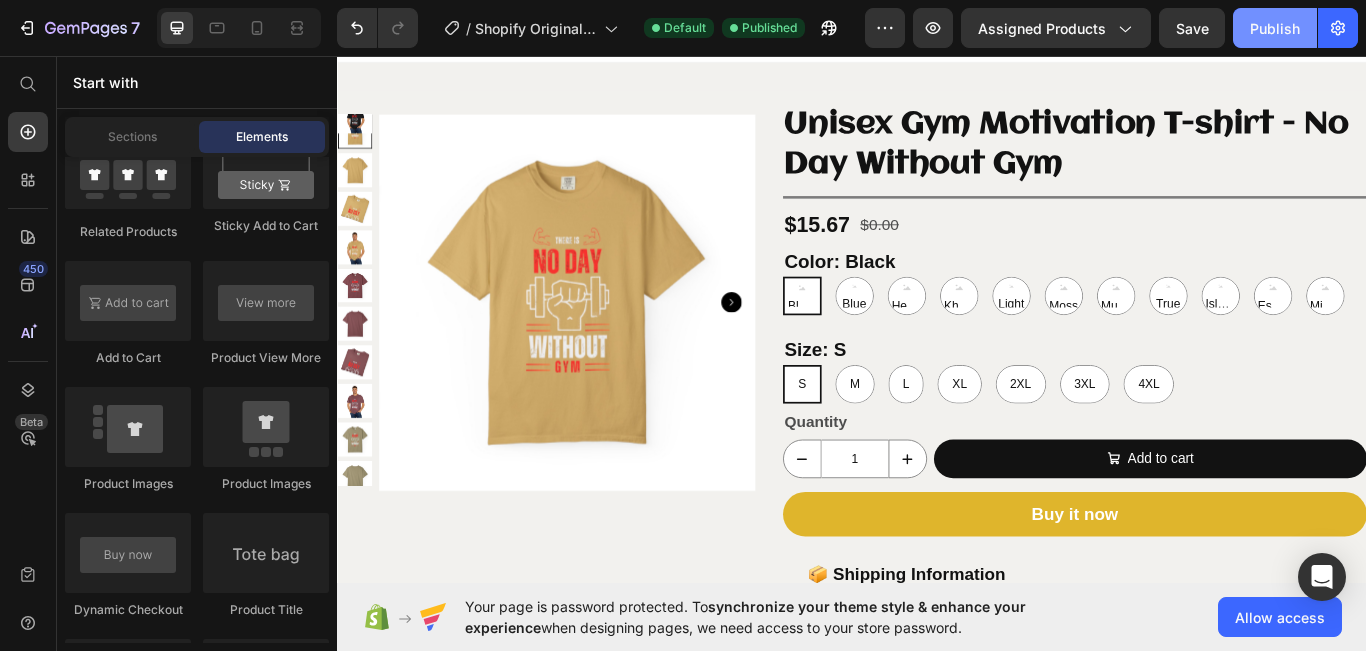 click on "Publish" at bounding box center (1275, 28) 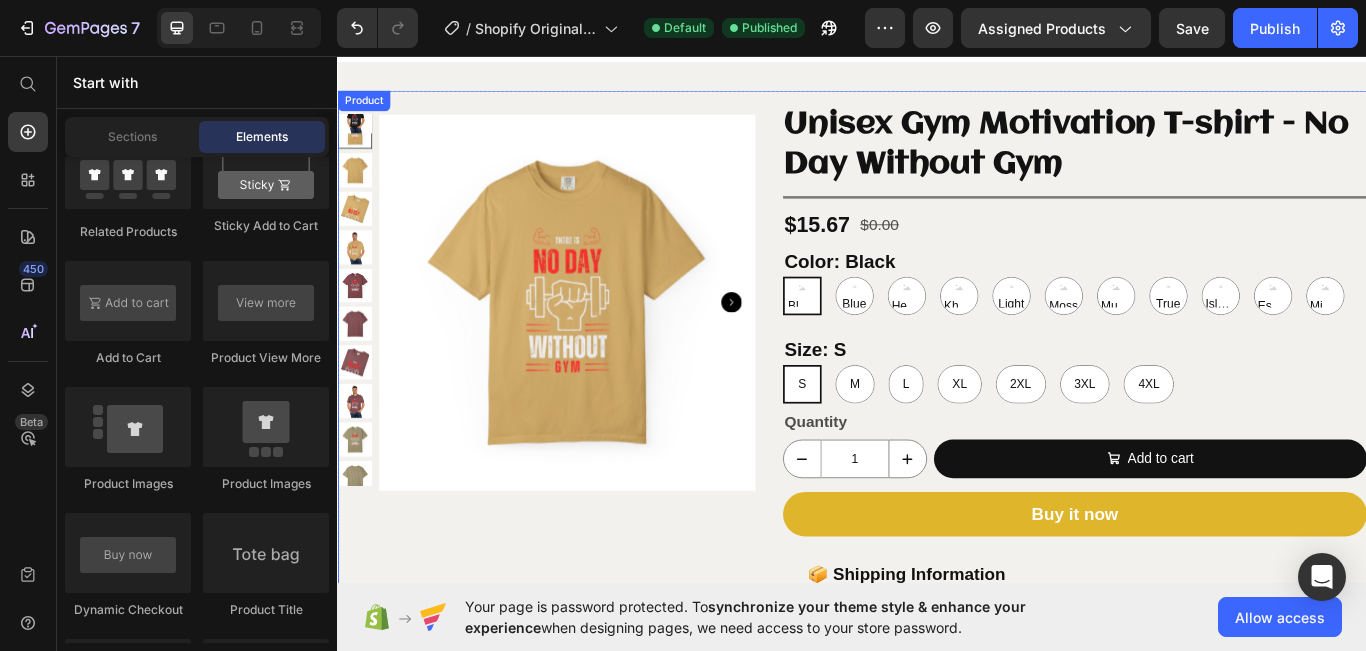click on "Product Images" at bounding box center (580, 859) 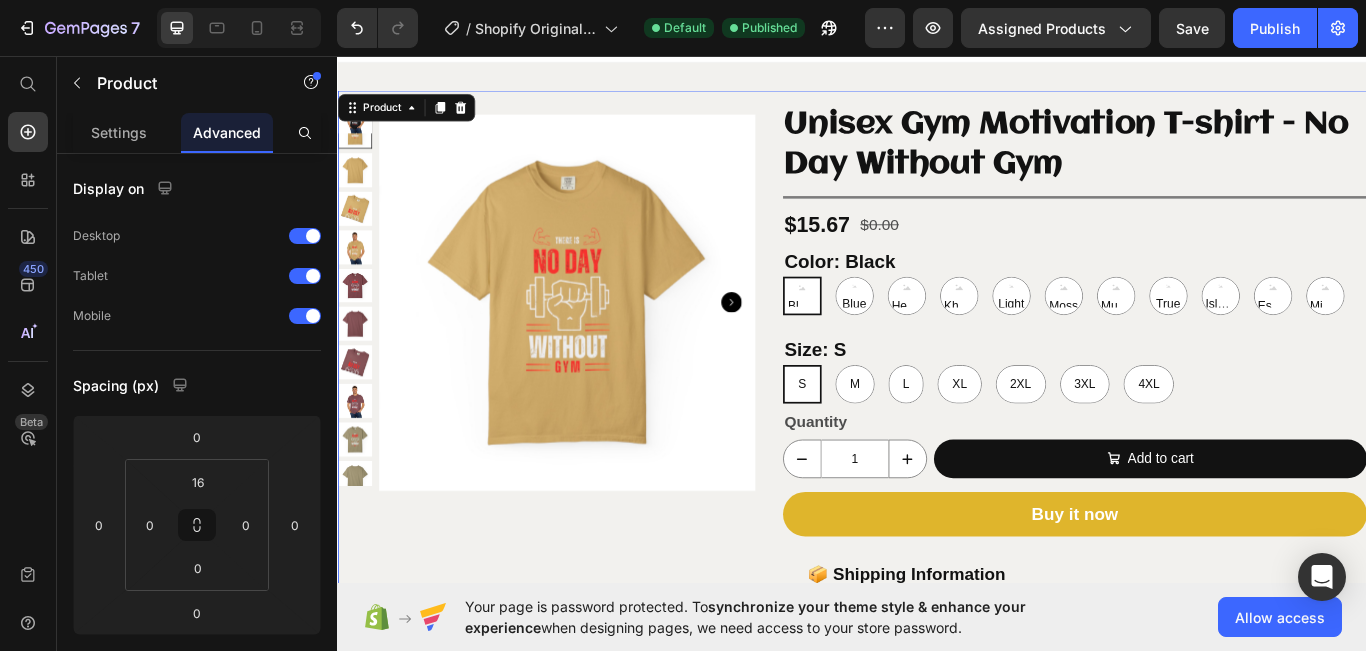 scroll, scrollTop: 0, scrollLeft: 0, axis: both 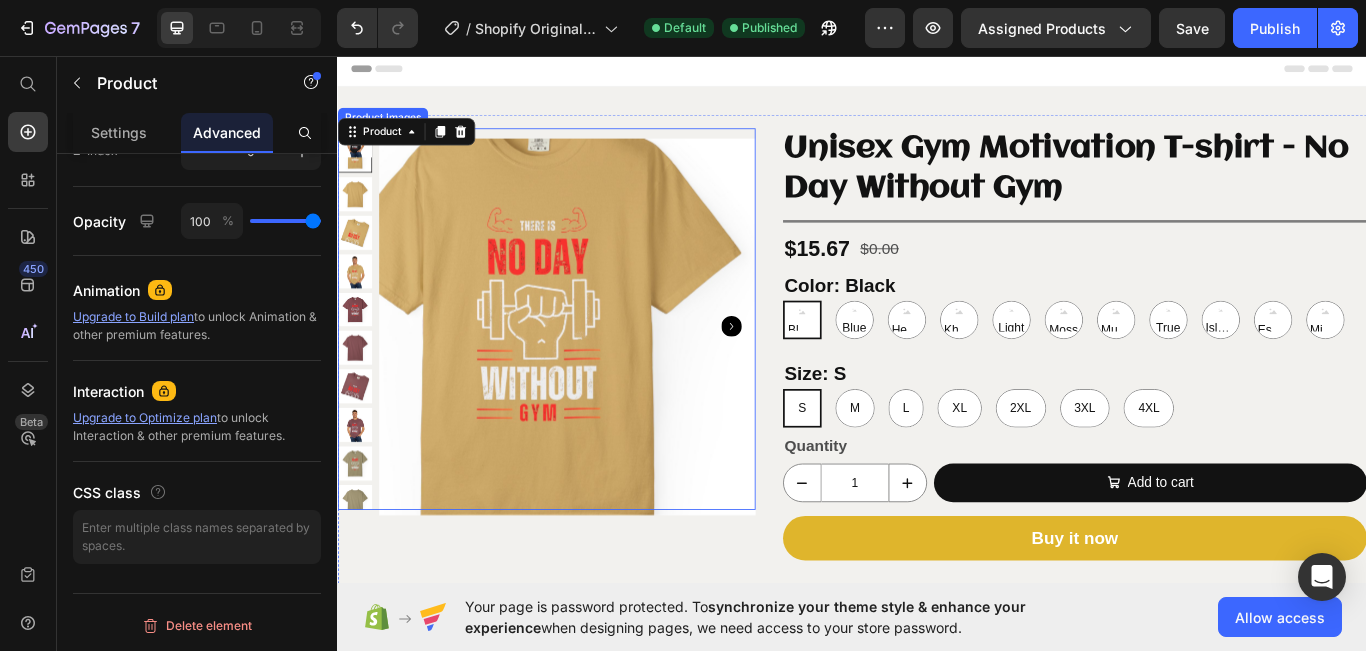 click at bounding box center (604, 371) 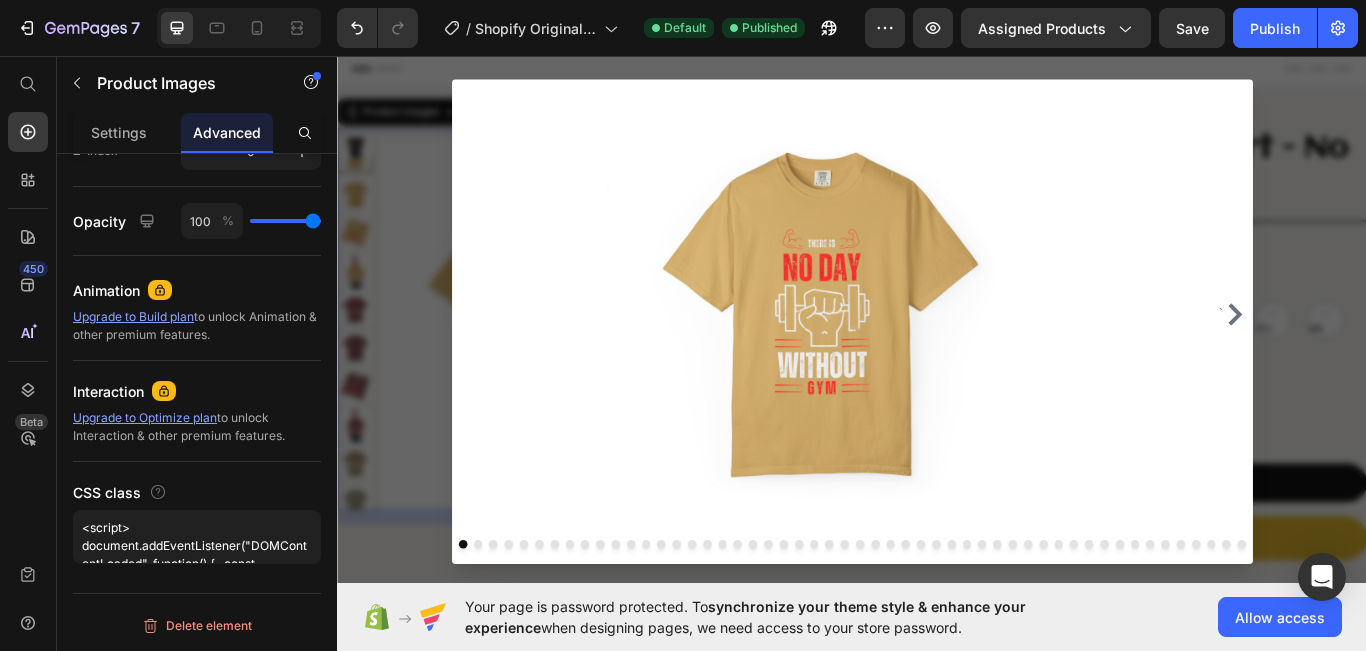 scroll, scrollTop: 0, scrollLeft: 0, axis: both 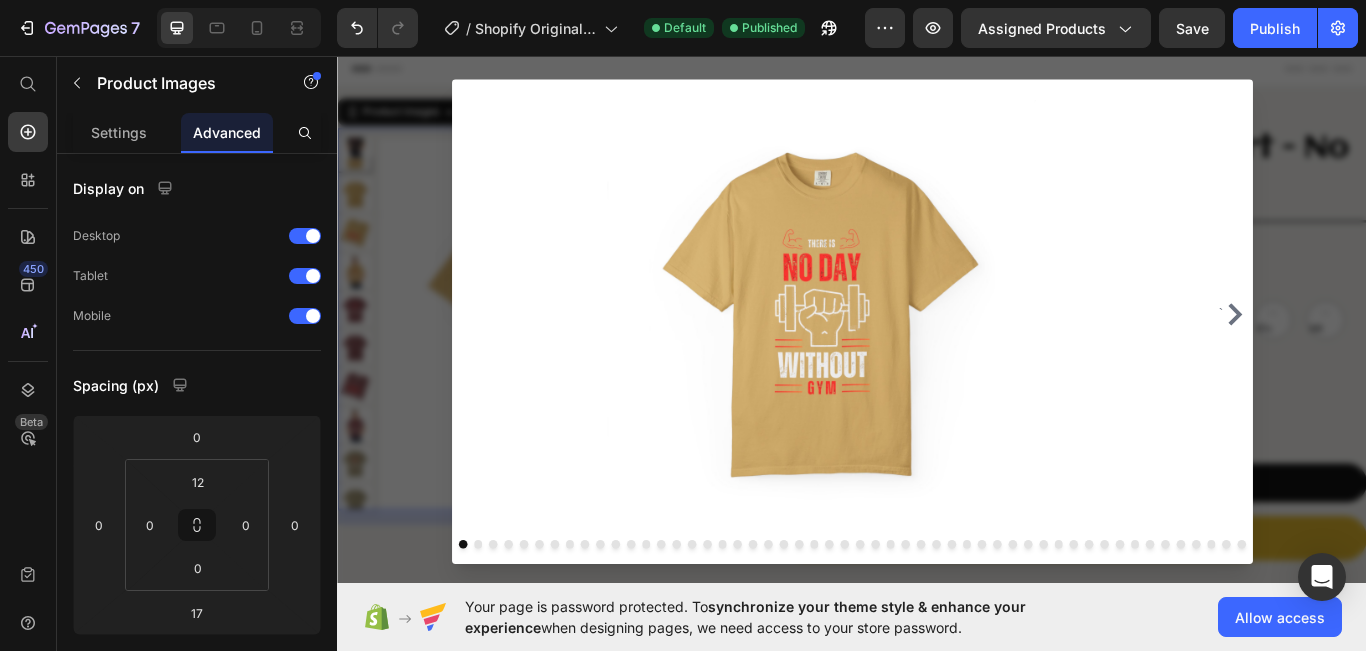 click at bounding box center [937, 364] 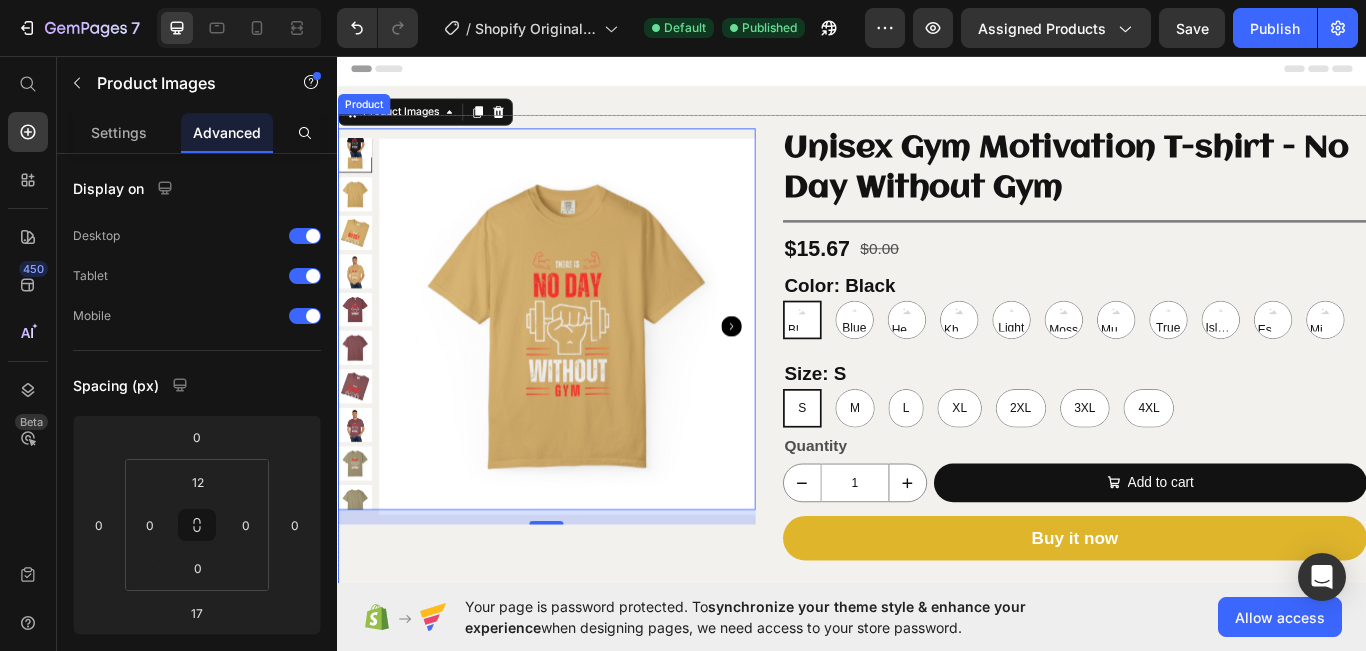 click on "Product Images   17" at bounding box center (580, 887) 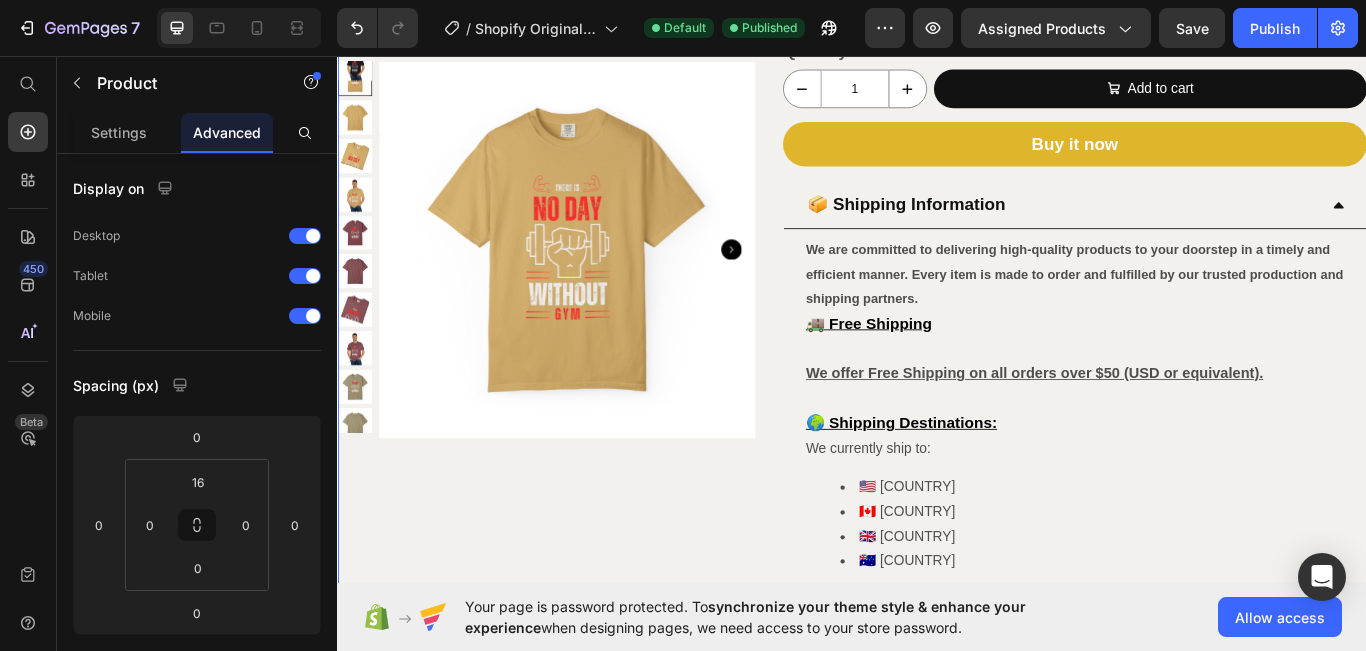 scroll, scrollTop: 767, scrollLeft: 0, axis: vertical 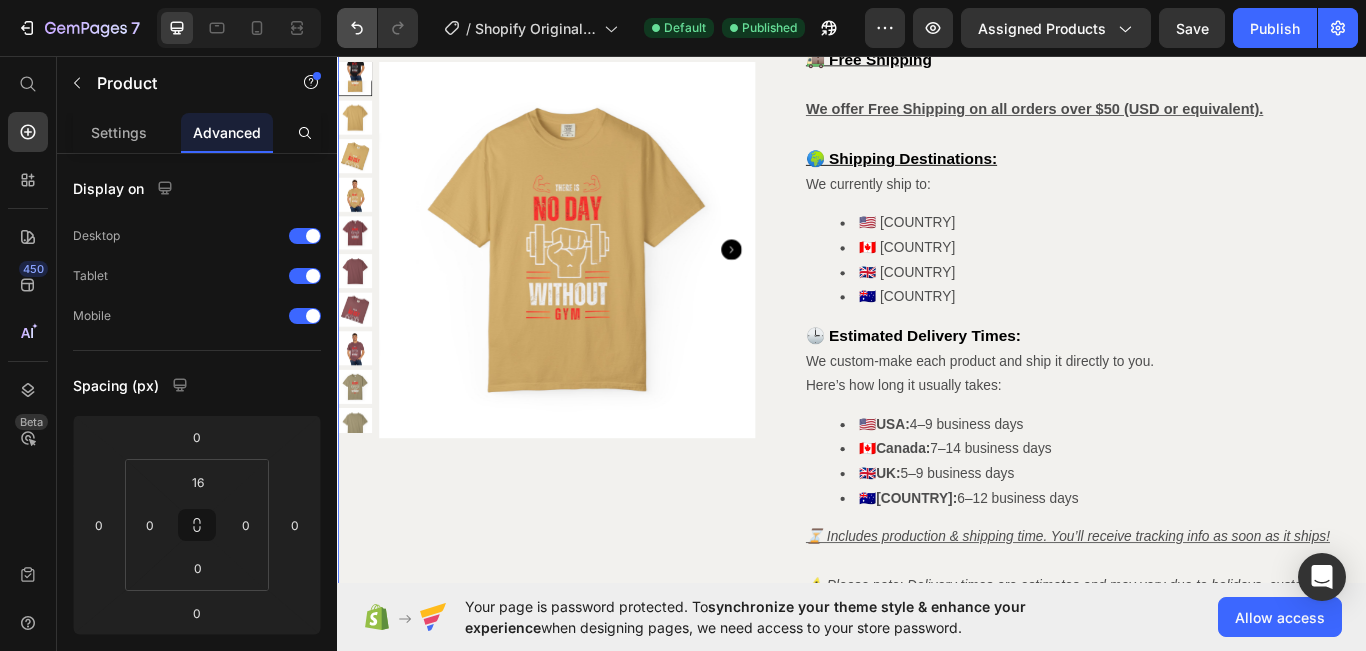 click 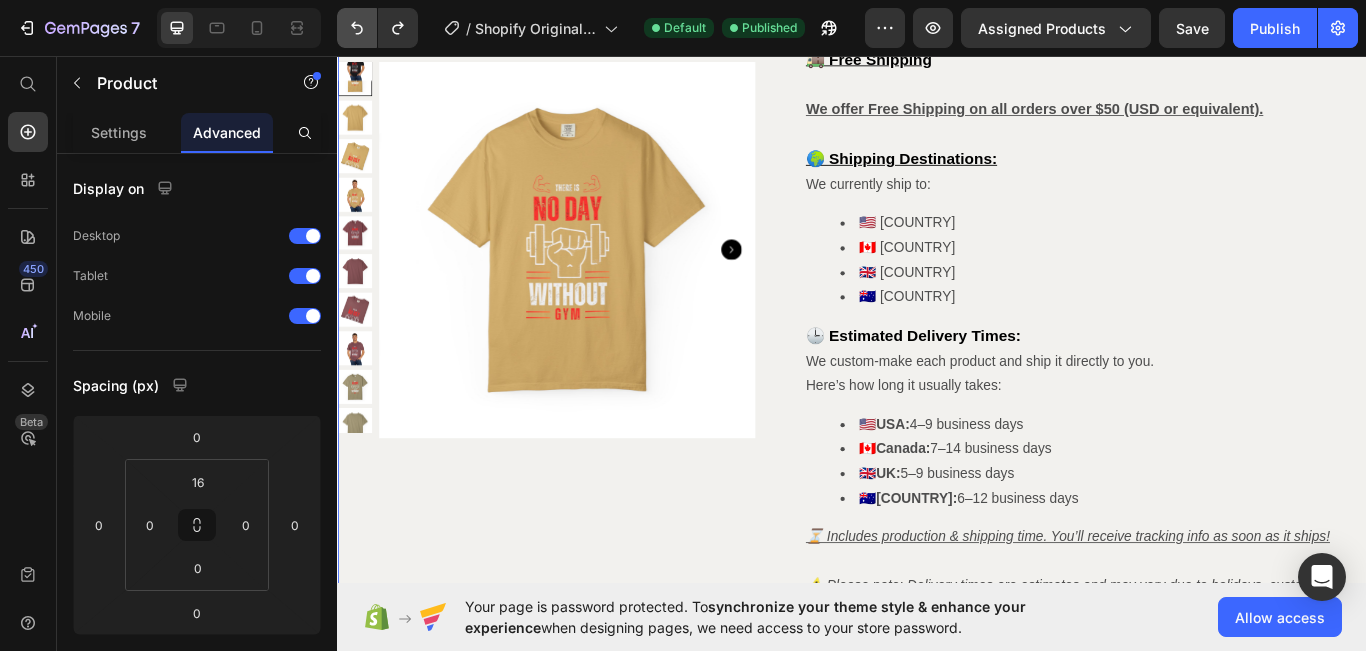 scroll, scrollTop: 1069, scrollLeft: 0, axis: vertical 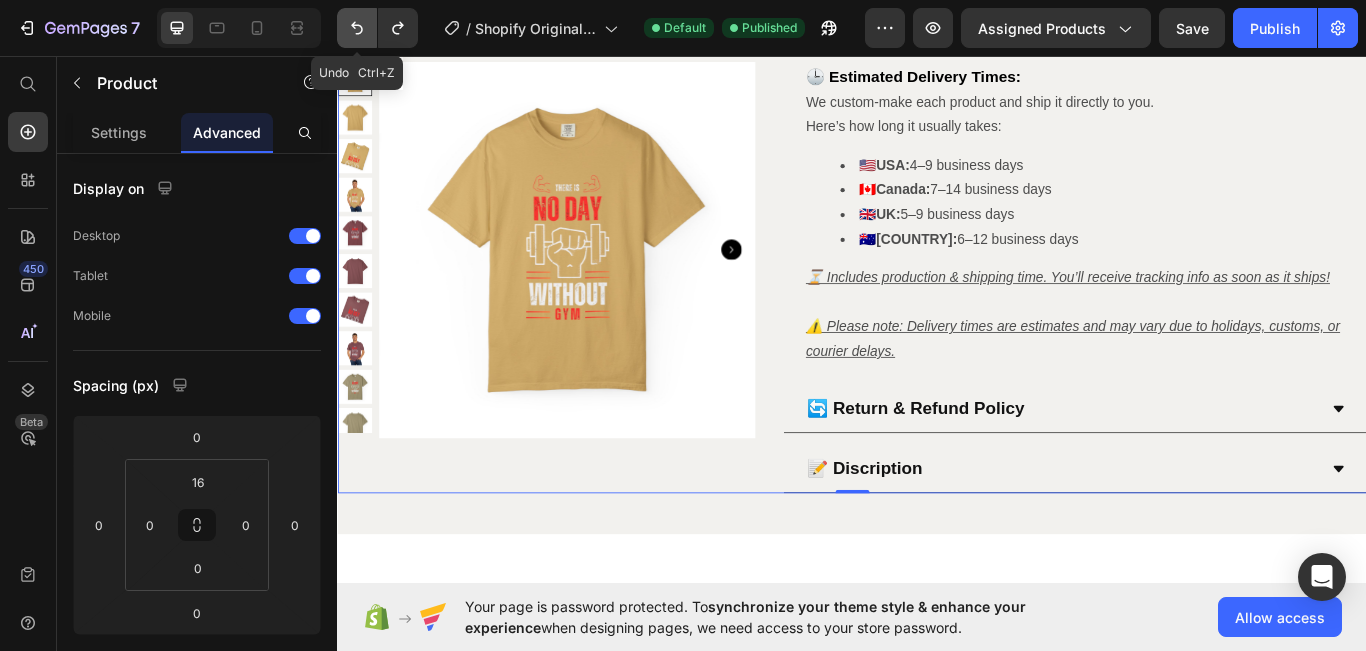 click 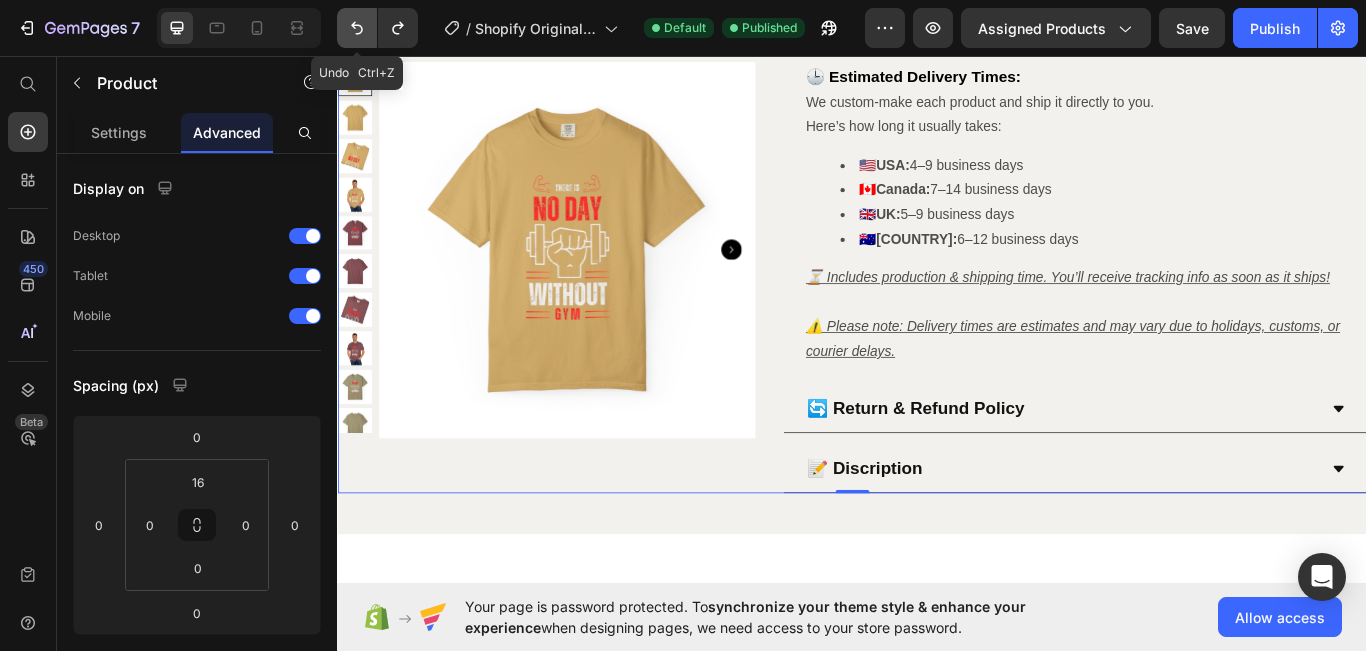 select on "White" 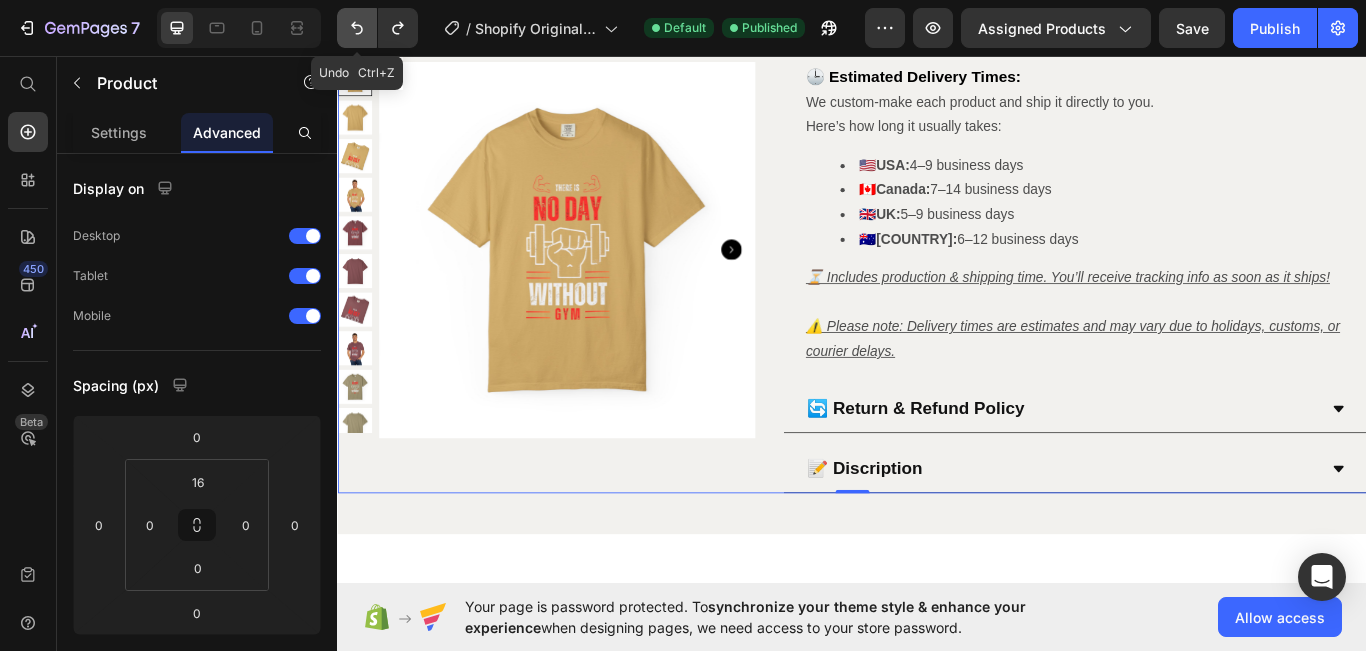 select on "3XL" 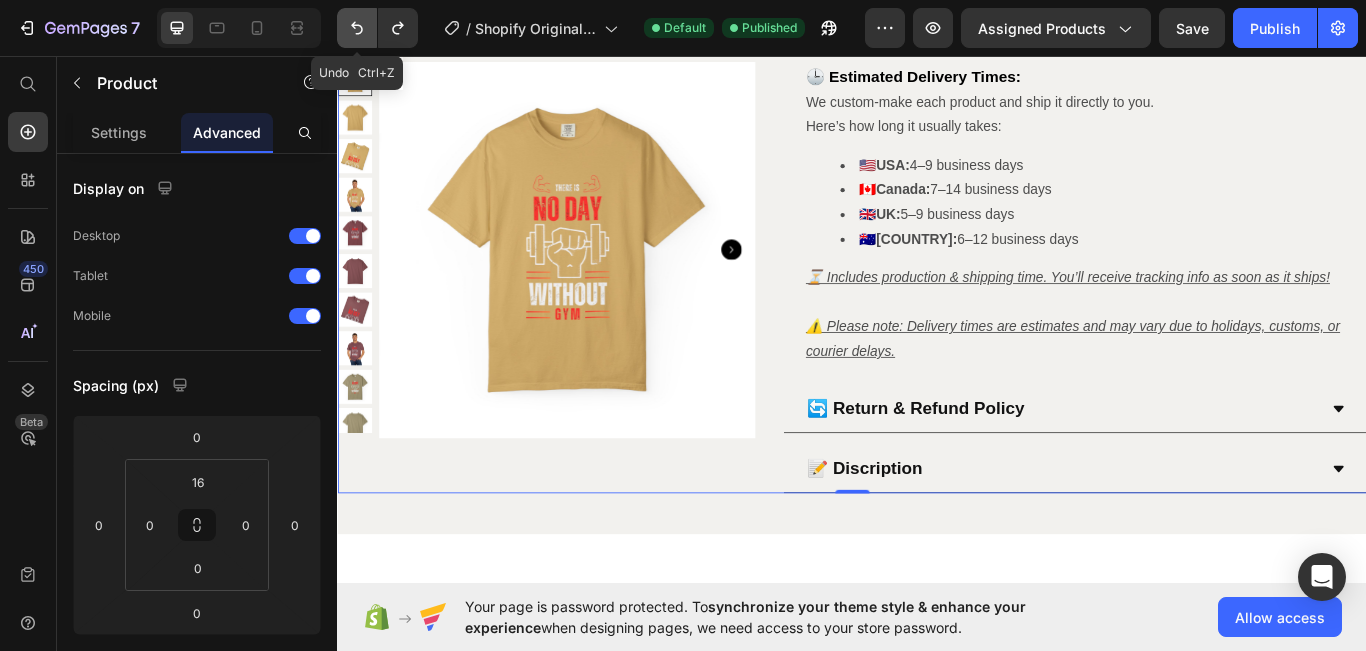 type 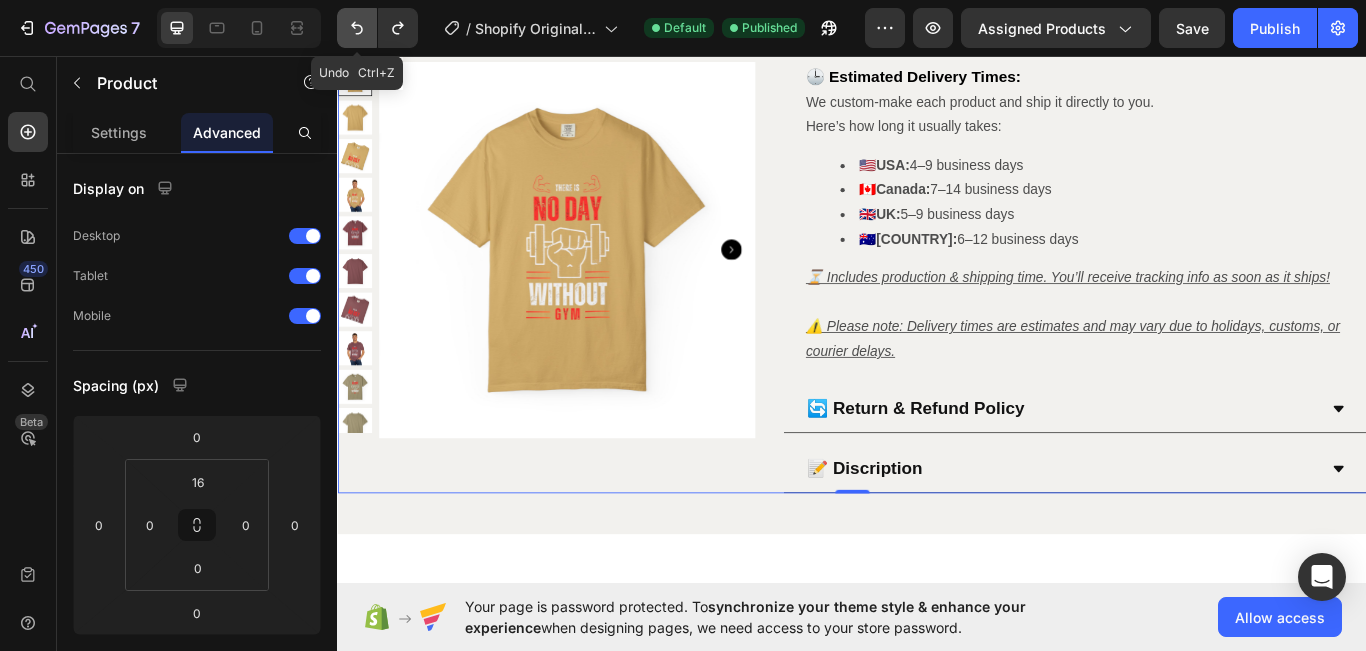 click 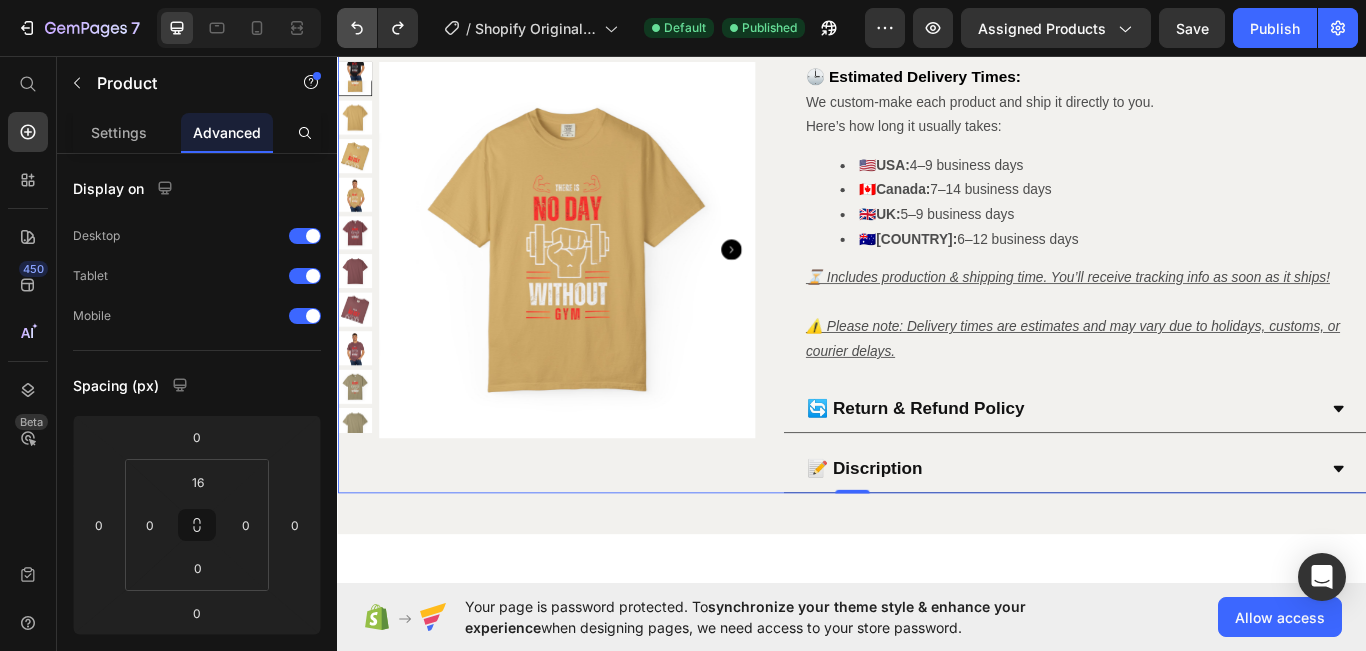 click 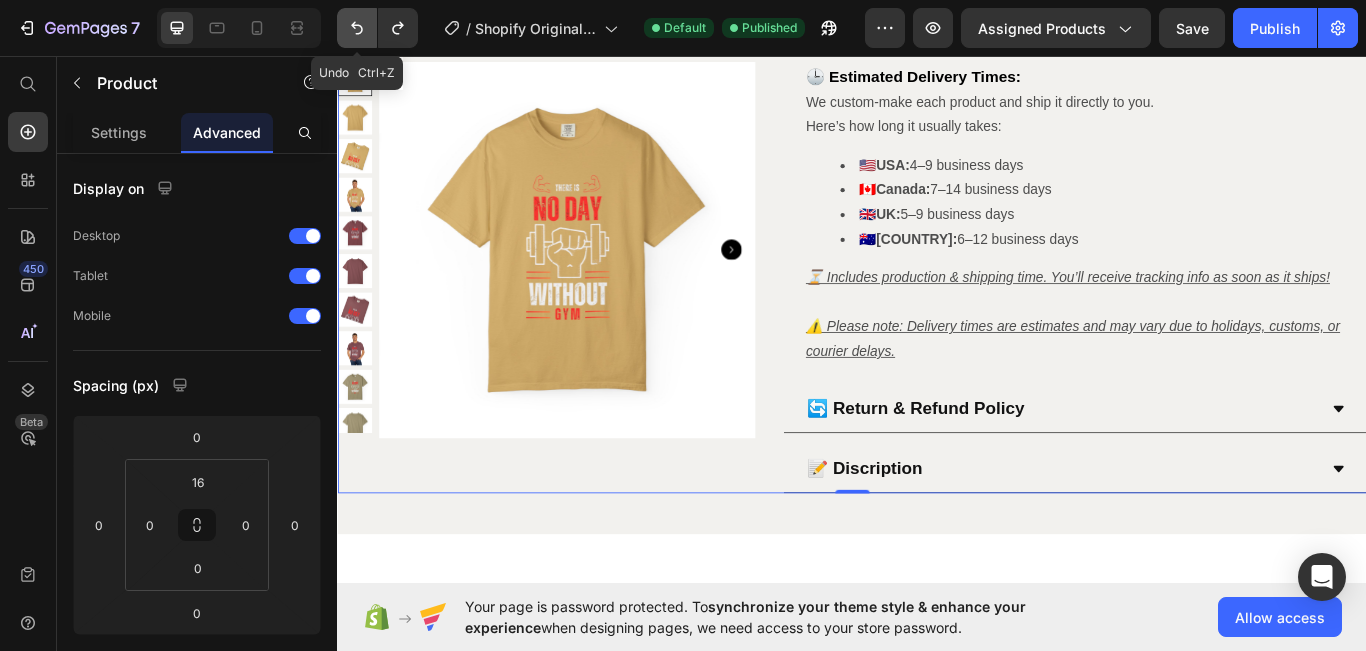 click 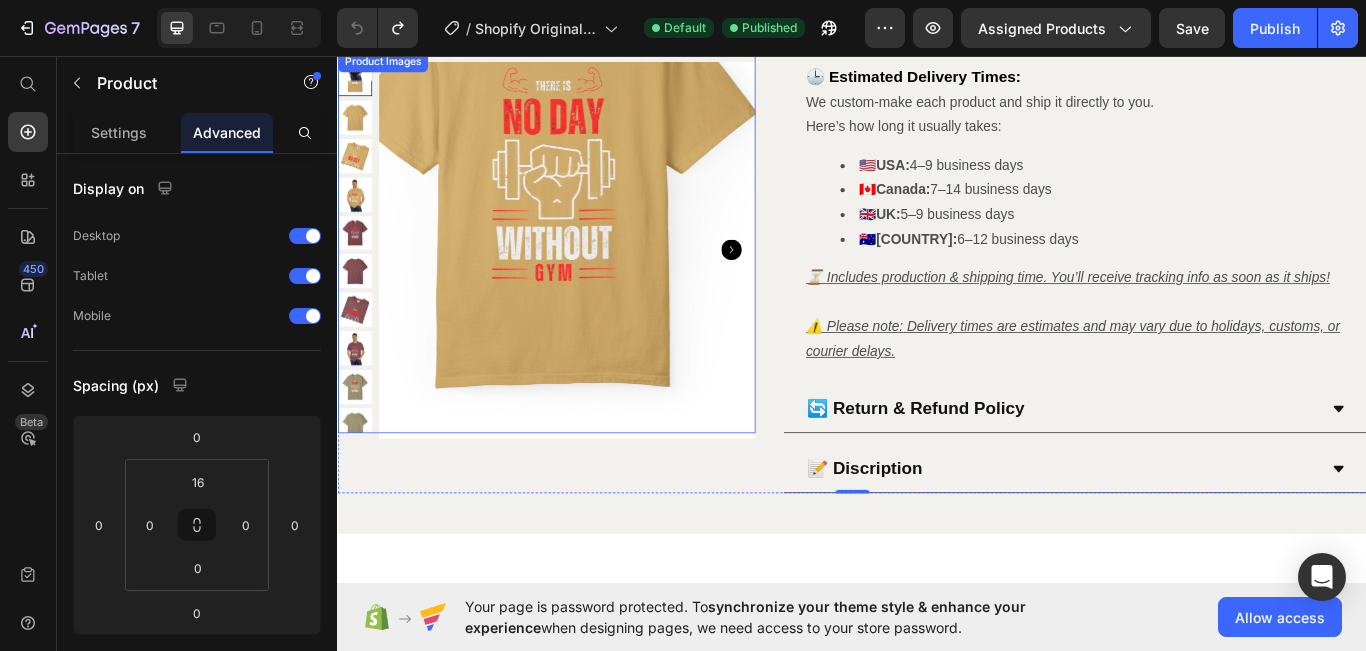 scroll, scrollTop: 0, scrollLeft: 0, axis: both 